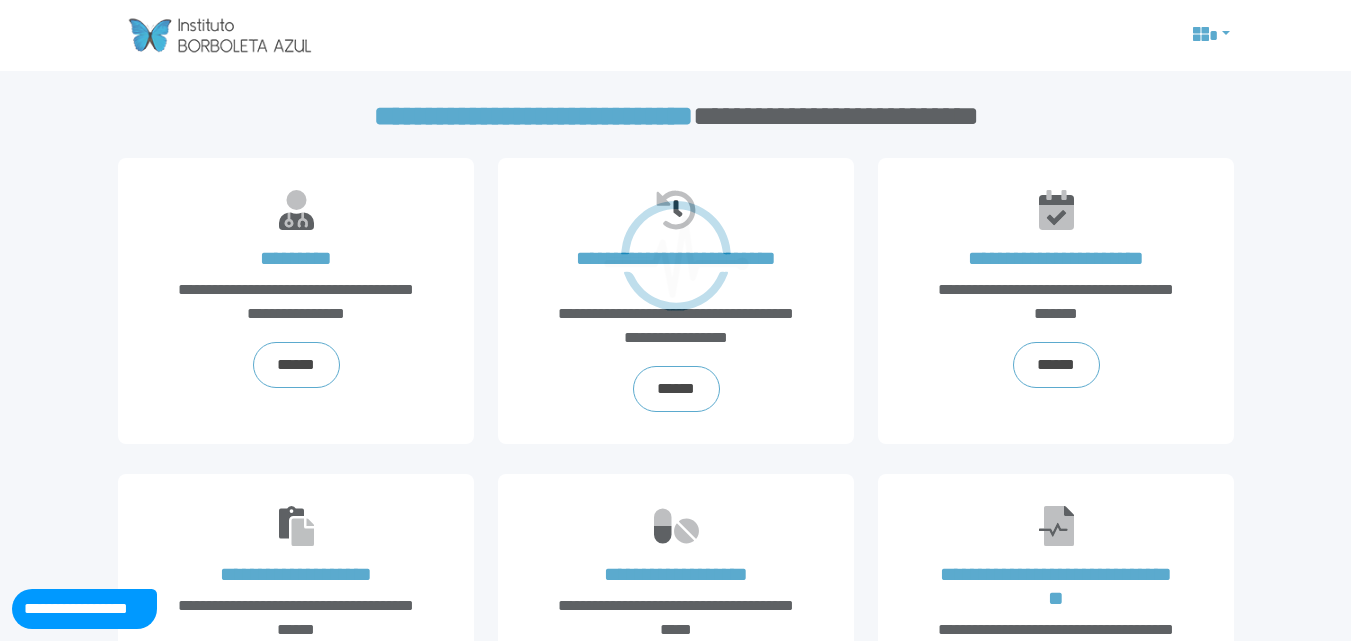 scroll, scrollTop: 0, scrollLeft: 0, axis: both 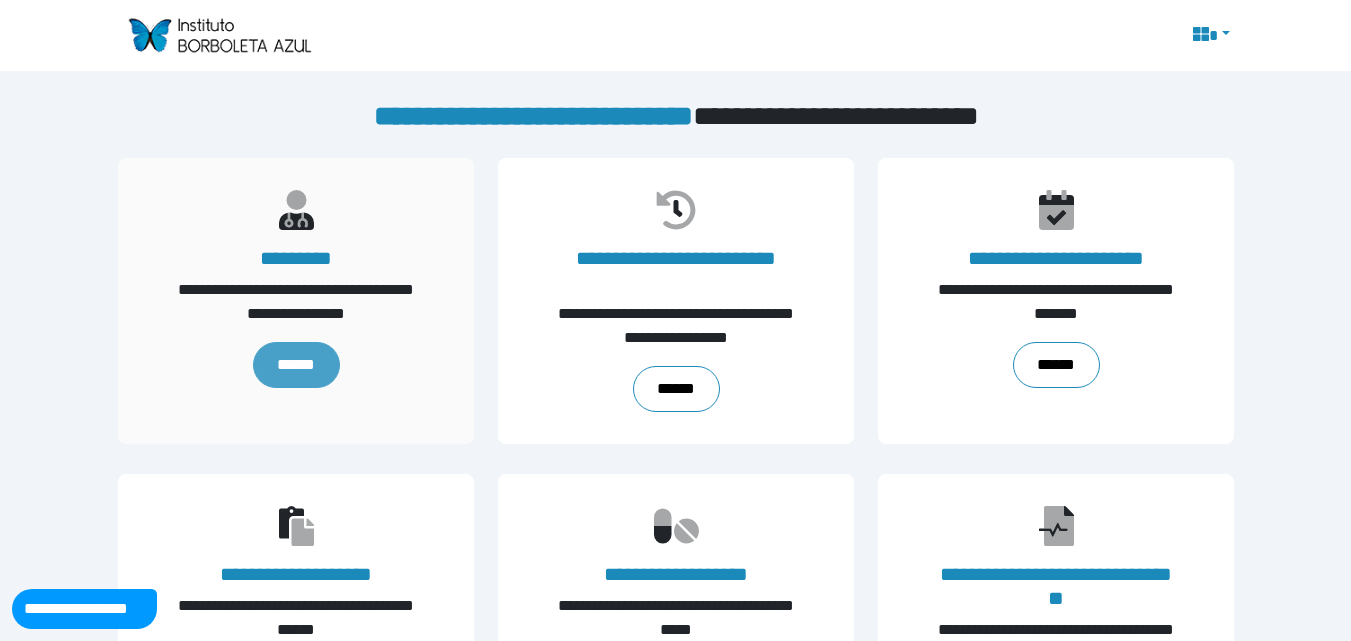 click on "******" at bounding box center (295, 365) 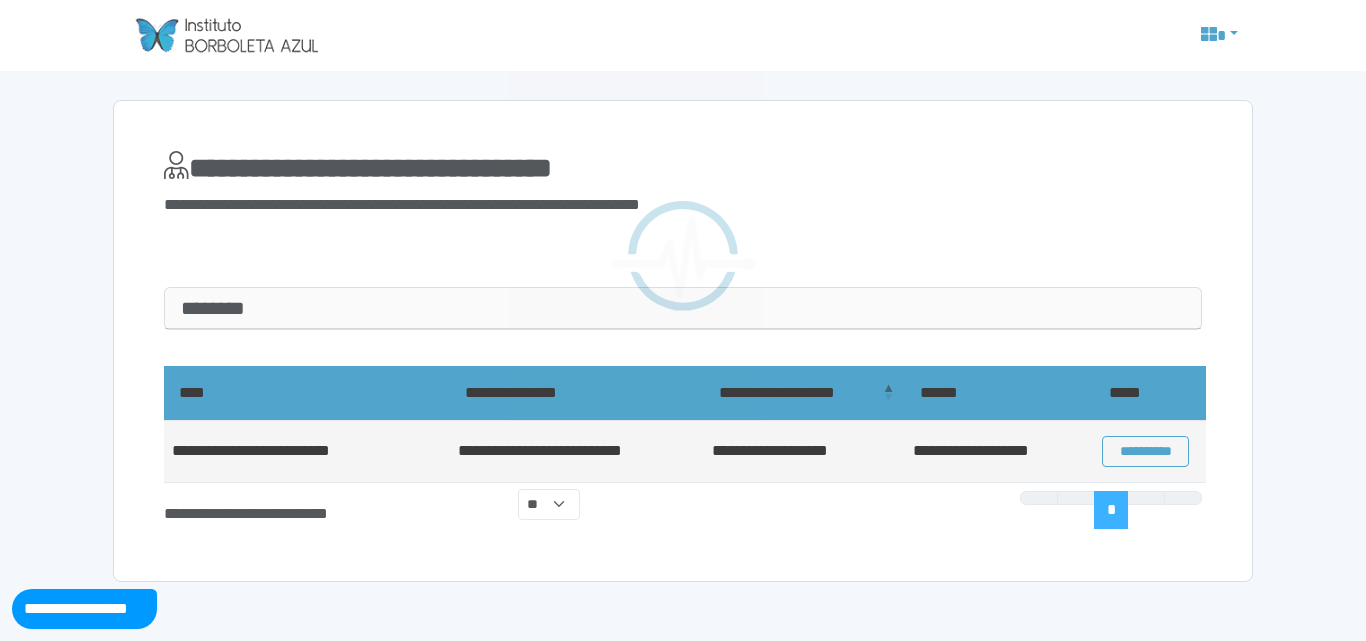 scroll, scrollTop: 0, scrollLeft: 0, axis: both 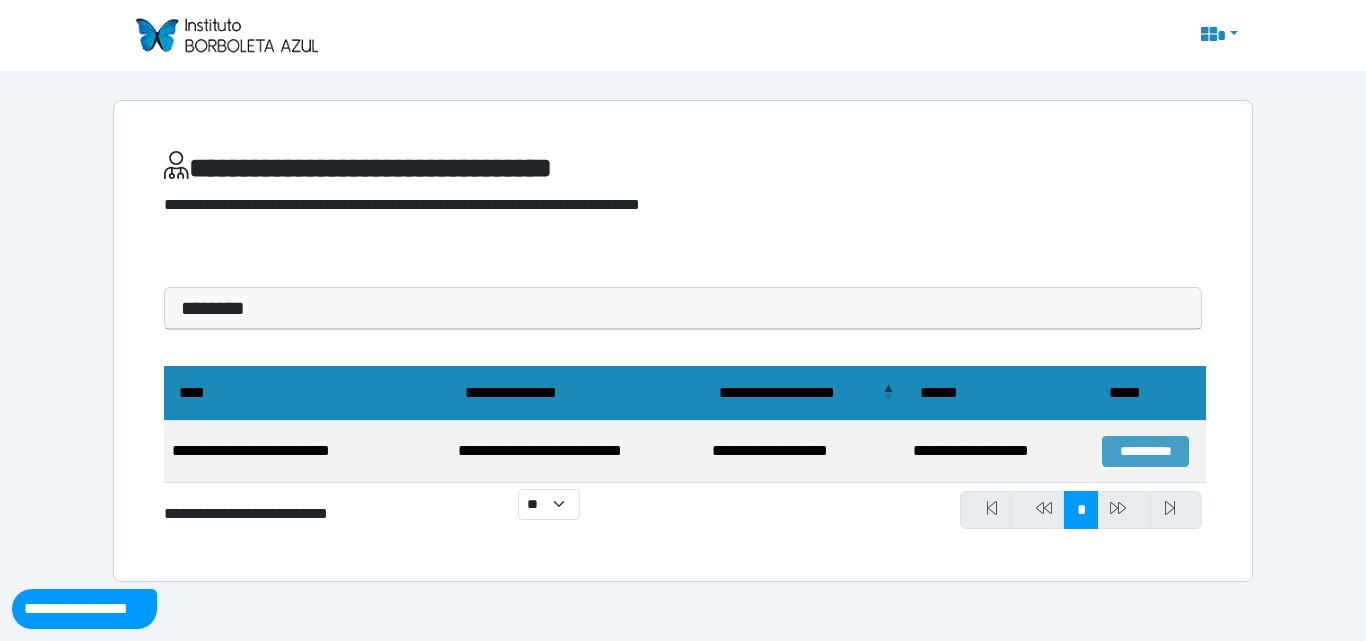 click on "**********" at bounding box center [1145, 451] 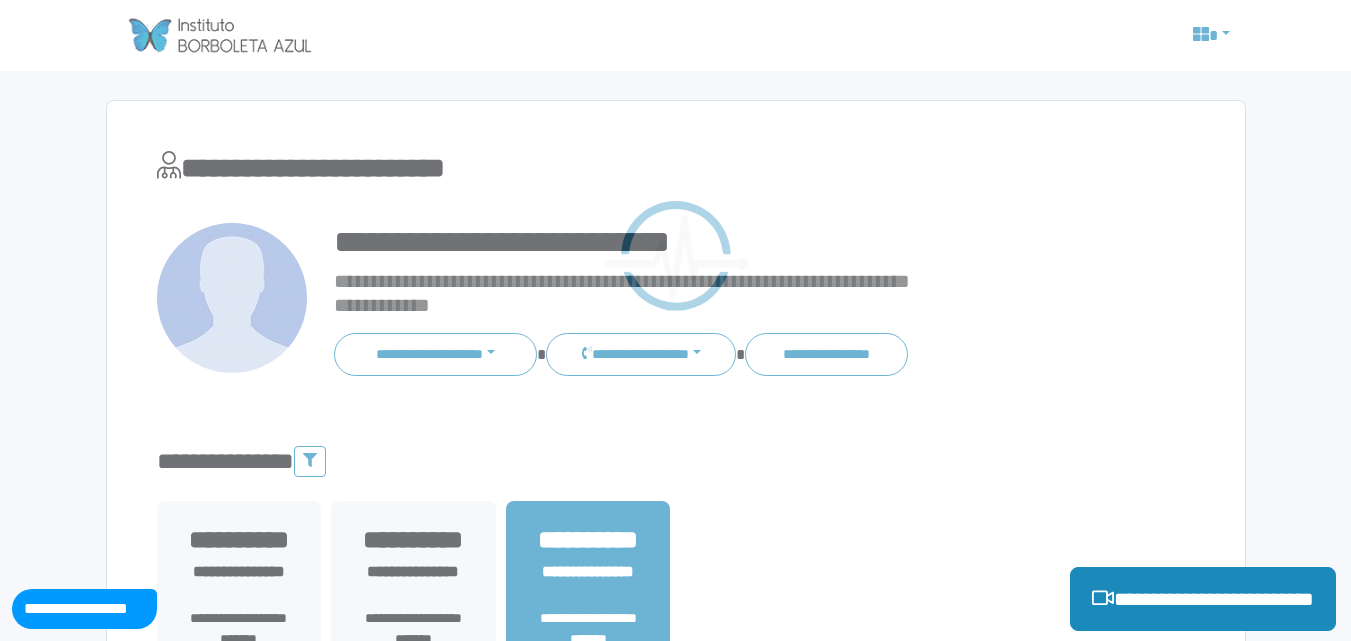 scroll, scrollTop: 0, scrollLeft: 0, axis: both 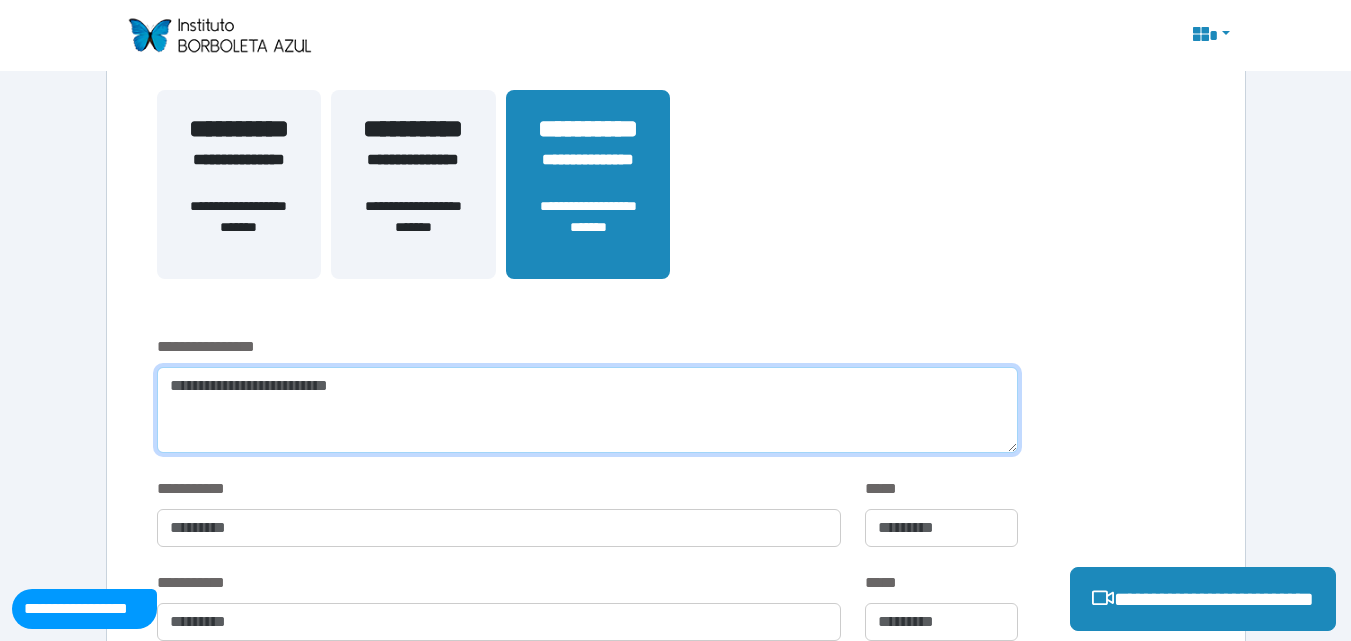 click 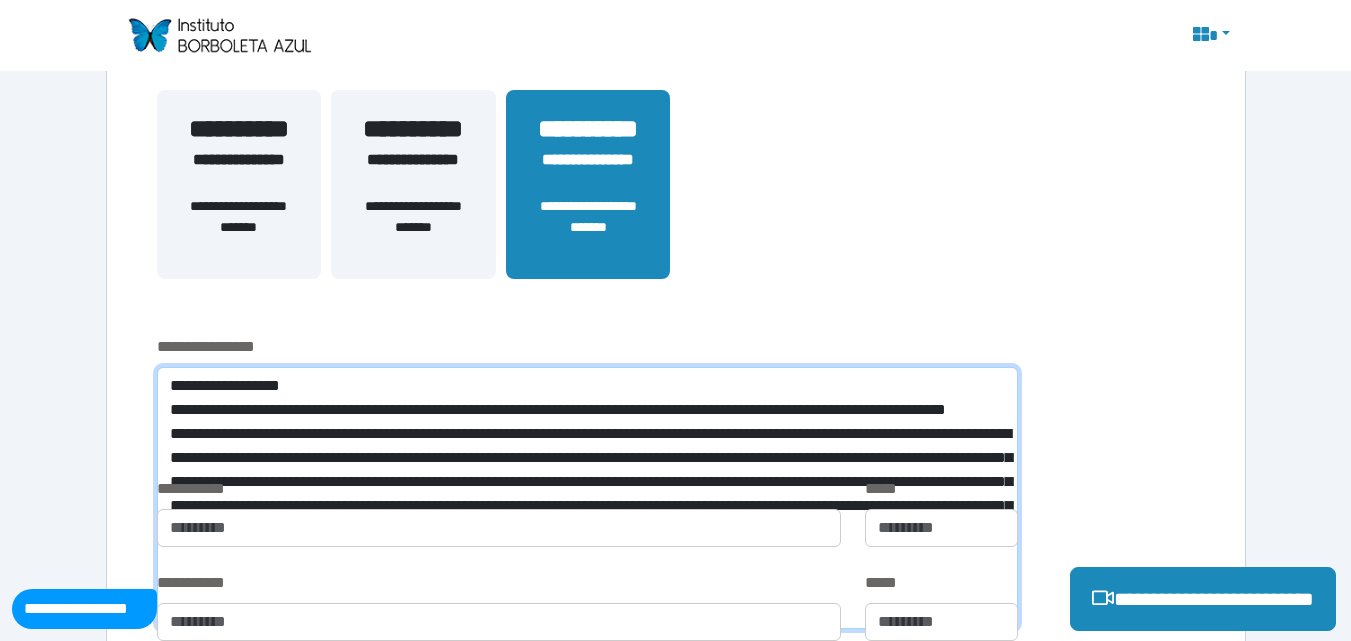 scroll, scrollTop: 0, scrollLeft: 0, axis: both 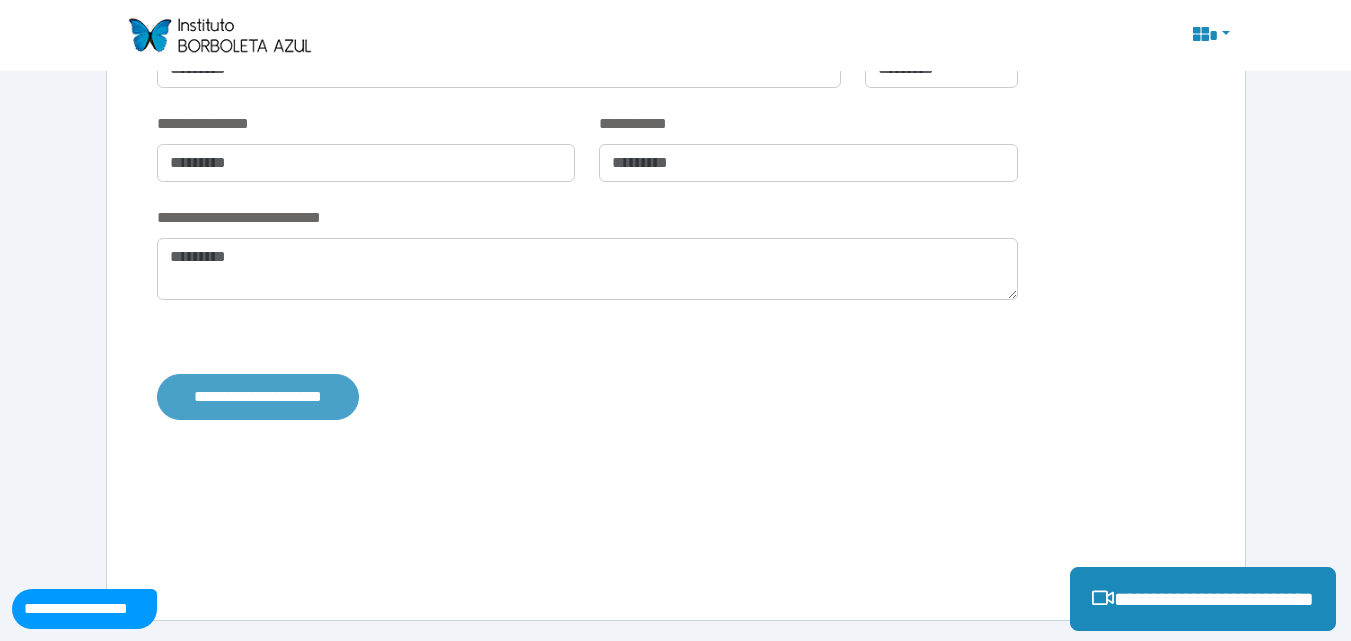 type on "**********" 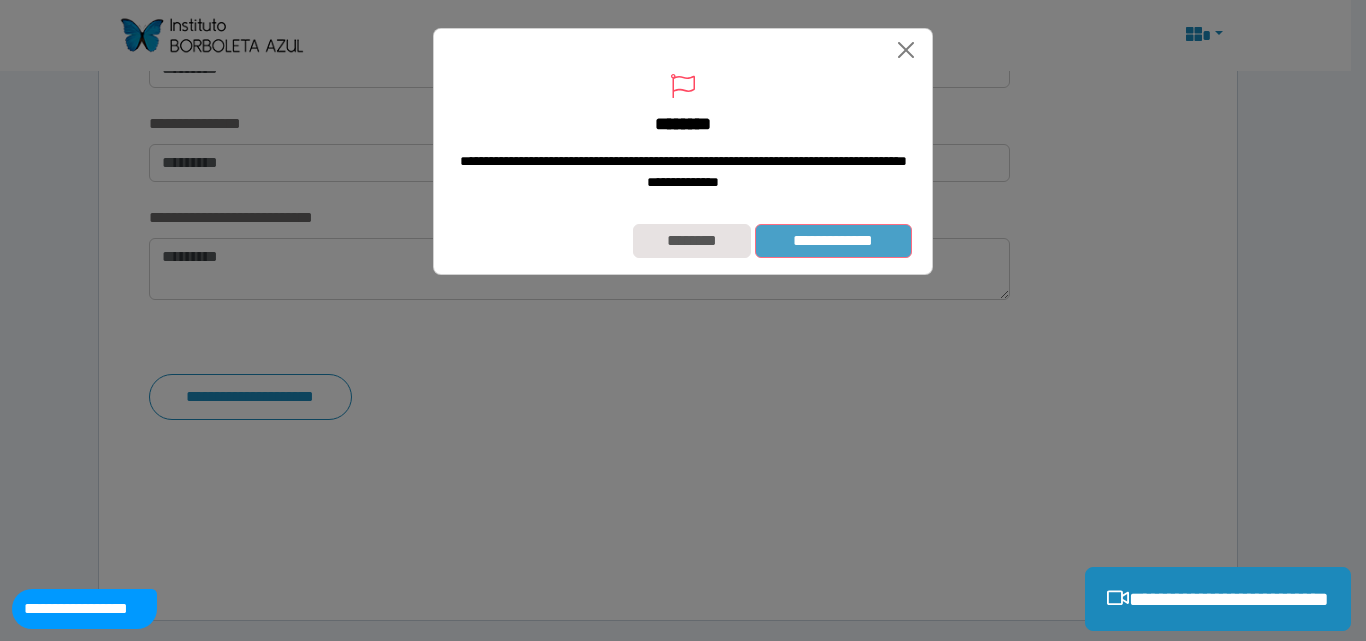click on "**********" at bounding box center [833, 241] 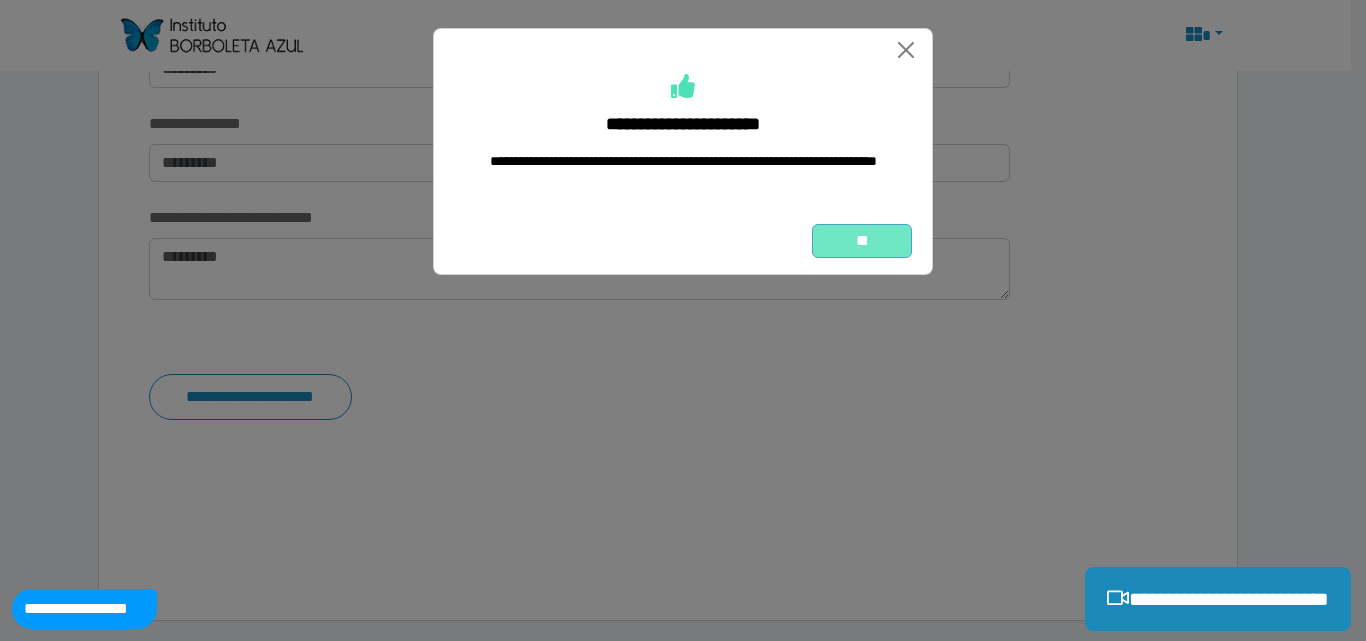 click on "**" at bounding box center [862, 241] 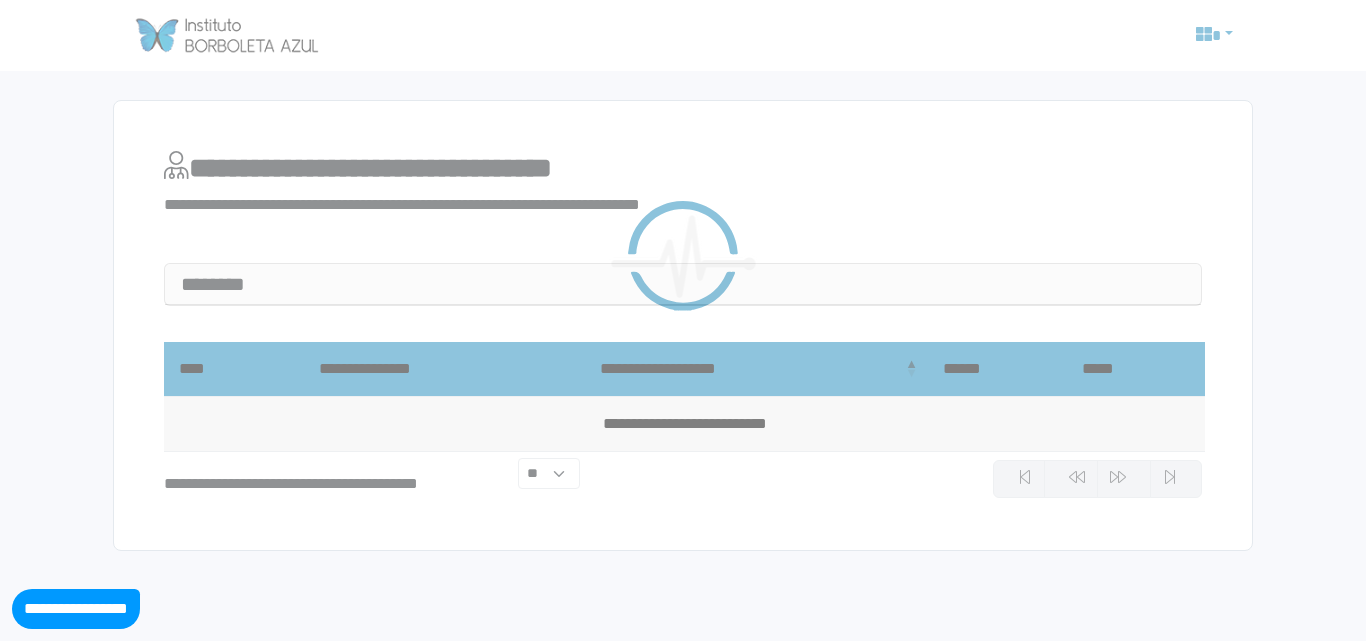 scroll, scrollTop: 0, scrollLeft: 0, axis: both 